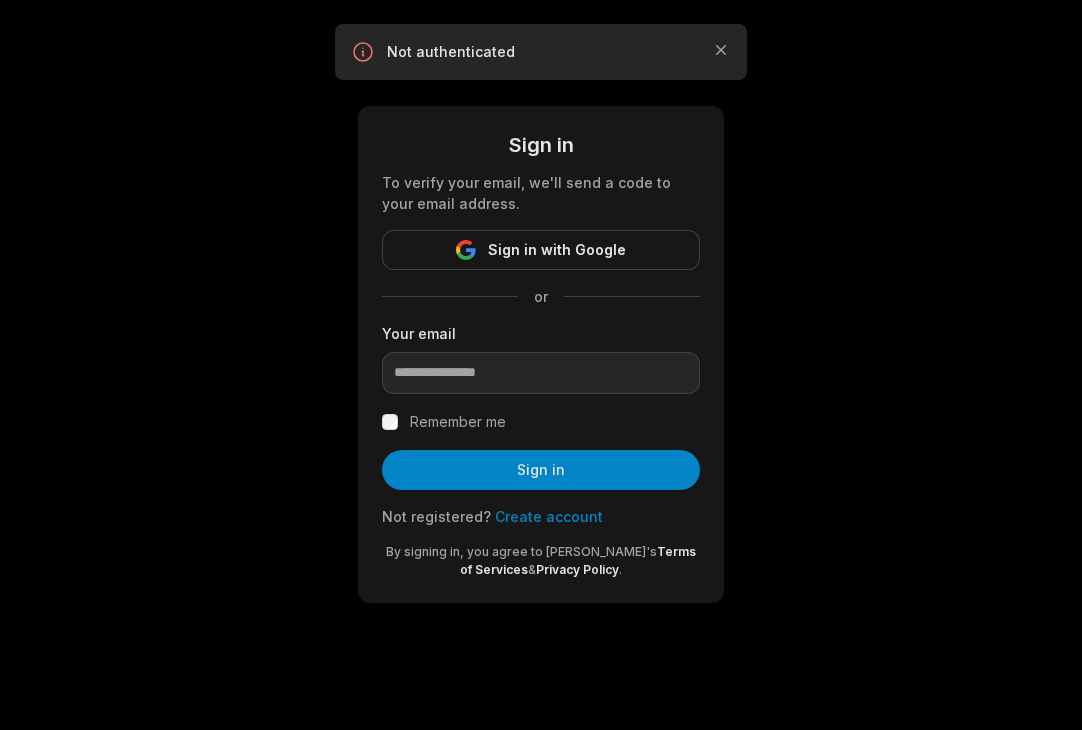 scroll, scrollTop: 0, scrollLeft: 0, axis: both 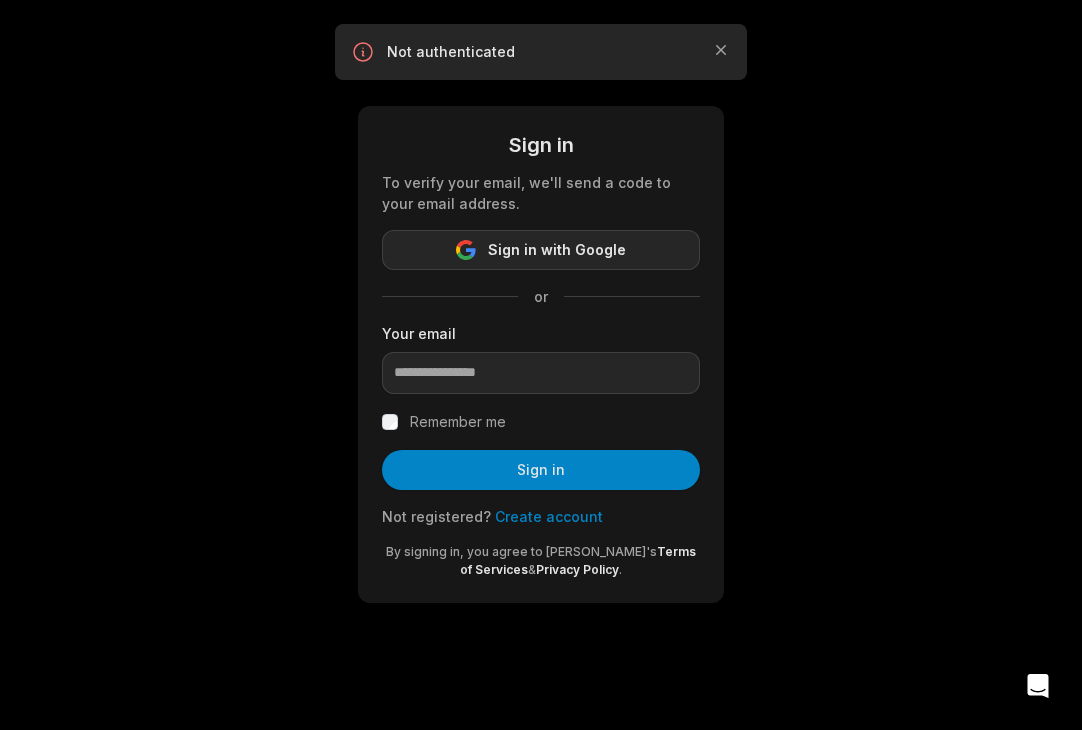 click on "Sign in with Google" at bounding box center [557, 250] 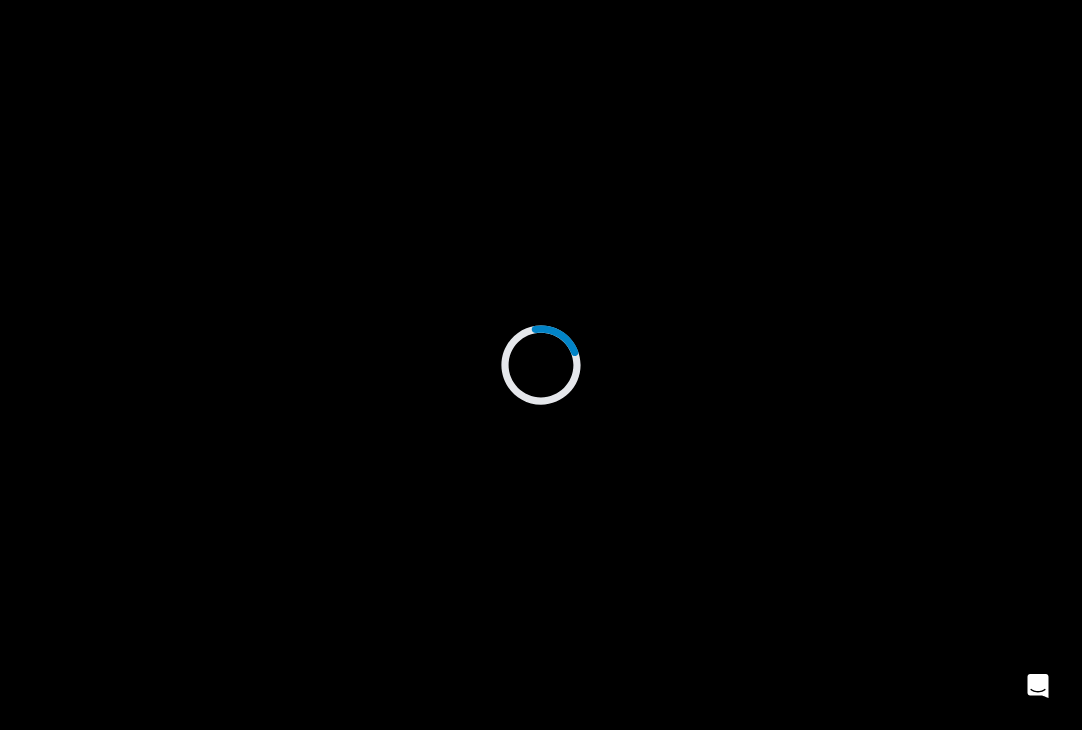 scroll, scrollTop: 0, scrollLeft: 0, axis: both 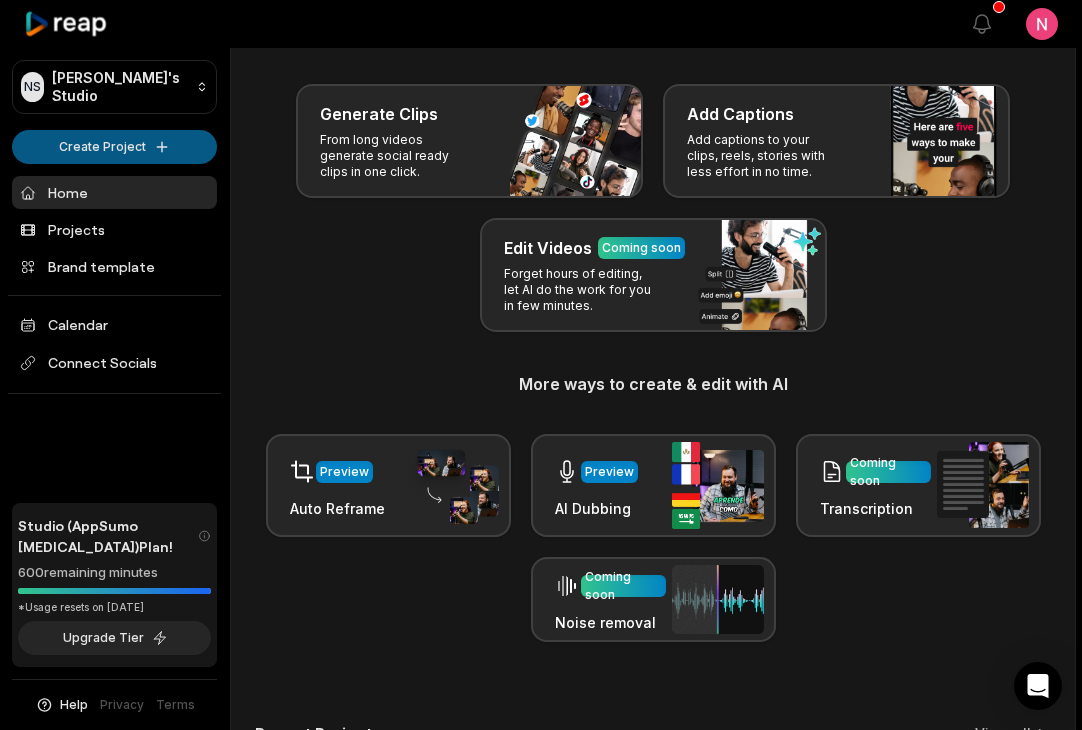 click on "NS [PERSON_NAME]'s Studio Create Project Home Projects Brand template Calendar Connect Socials Studio (AppSumo [MEDICAL_DATA])  Plan! 600  remaining minutes *Usage resets on [DATE] Upgrade Tier Help Privacy Terms Open sidebar View notifications Open user menu   Let's Get Started! Generate Clips From long videos generate social ready clips in one click. Add Captions Add captions to your clips, reels, stories with less effort in no time. Edit Videos Coming soon Forget hours of editing, let AI do the work for you in few minutes. More ways to create & edit with AI Preview Auto Reframe Preview AI Dubbing Coming soon Transcription Coming soon Noise removal Recent Projects View all View Clips Clips 16:10 video1589716466 Open options a month ago View Clips Clips 38:58 video1431441368 Open options a month ago View Clips Clips 18:07 From Chaos to Clarity Planning a Launch with AI GPT Demo Open options [DATE] View Clips Clips 16:03 Module 2 Lesson 1 Open options [DATE] Made with   in San Francisco Create Post Save Idea" at bounding box center (541, 287) 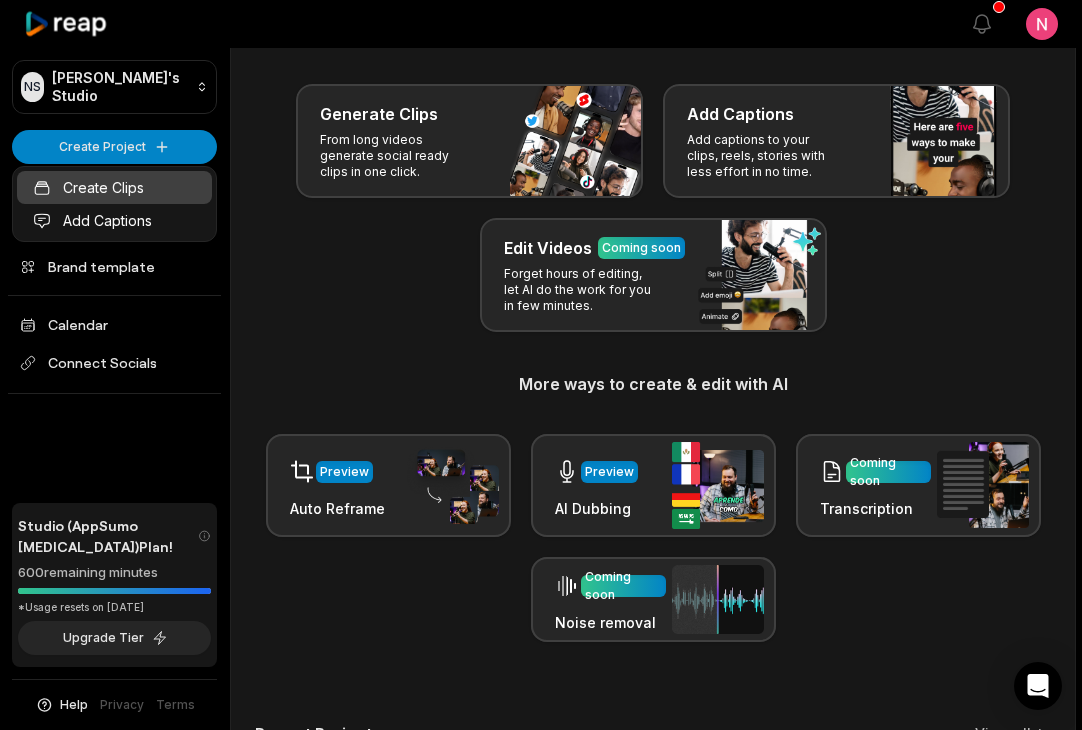 click on "Create Clips" at bounding box center (114, 187) 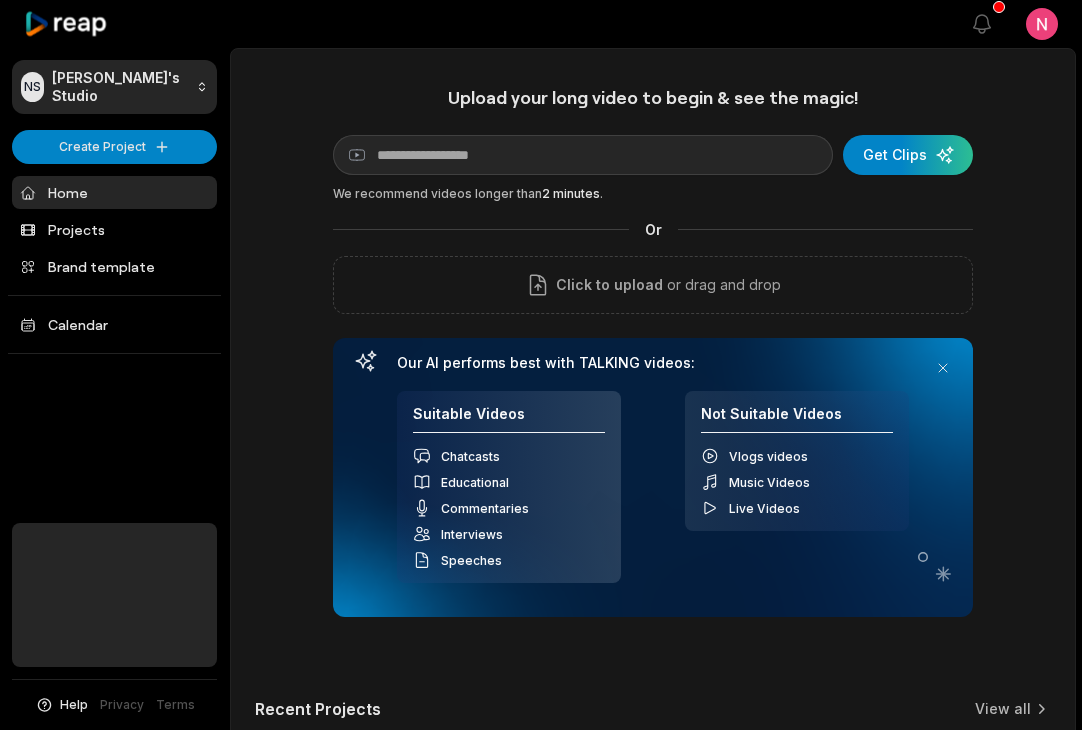 scroll, scrollTop: 0, scrollLeft: 0, axis: both 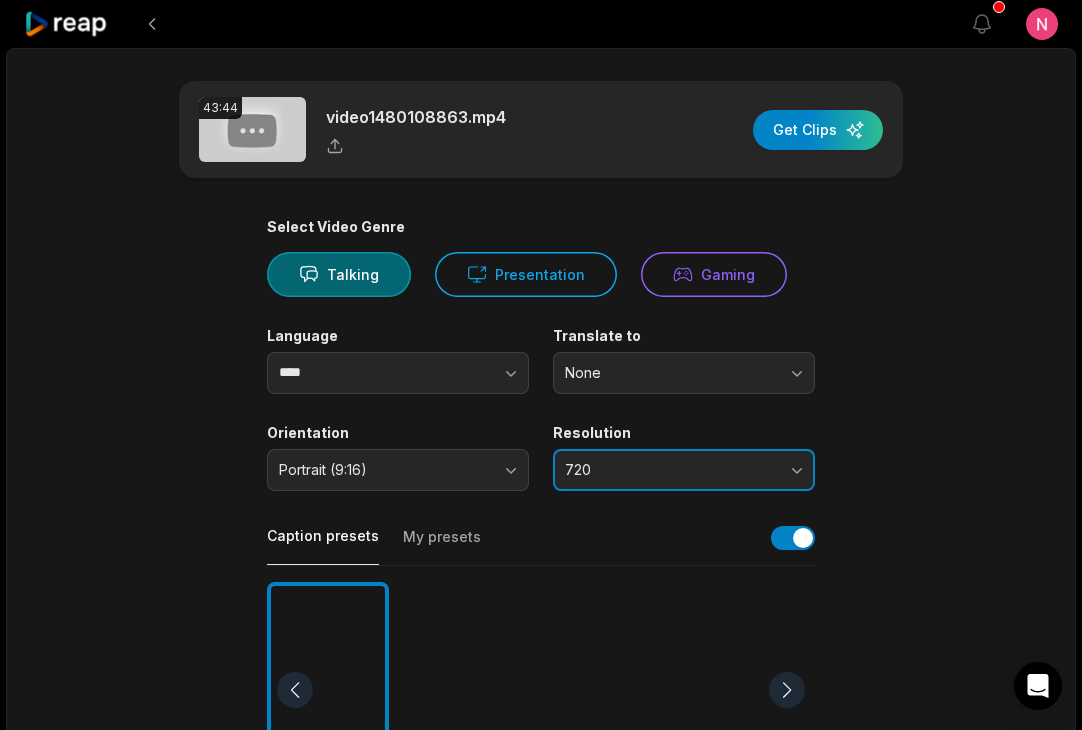 click on "720" at bounding box center [670, 470] 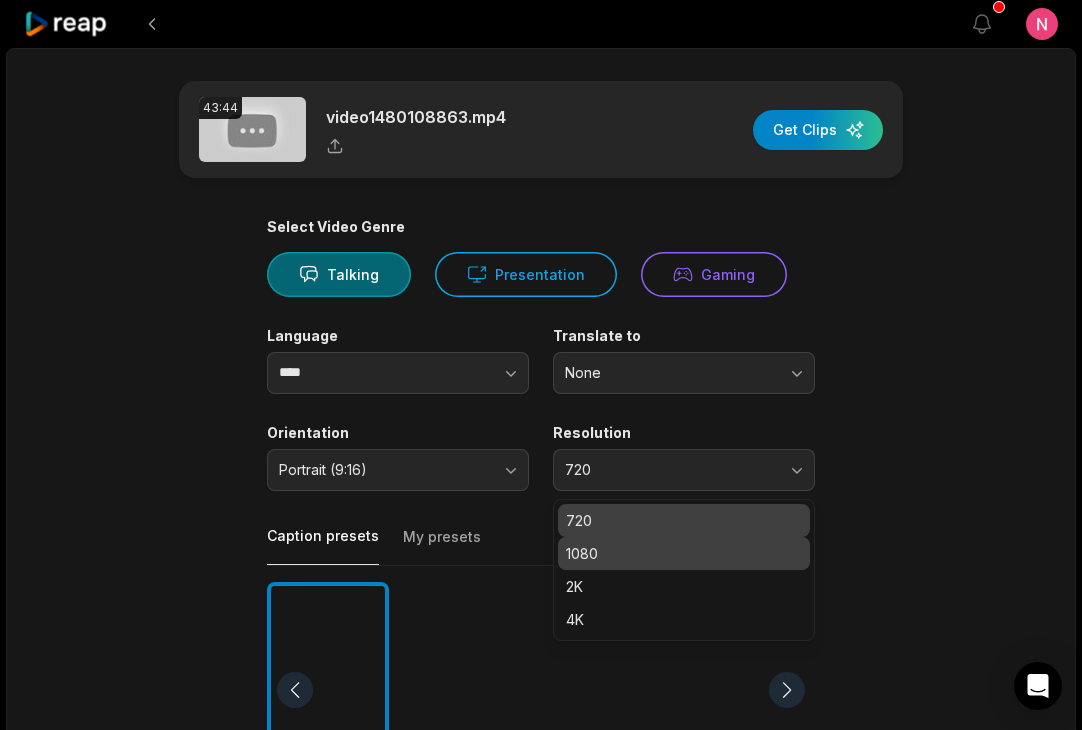 click on "1080" at bounding box center (684, 553) 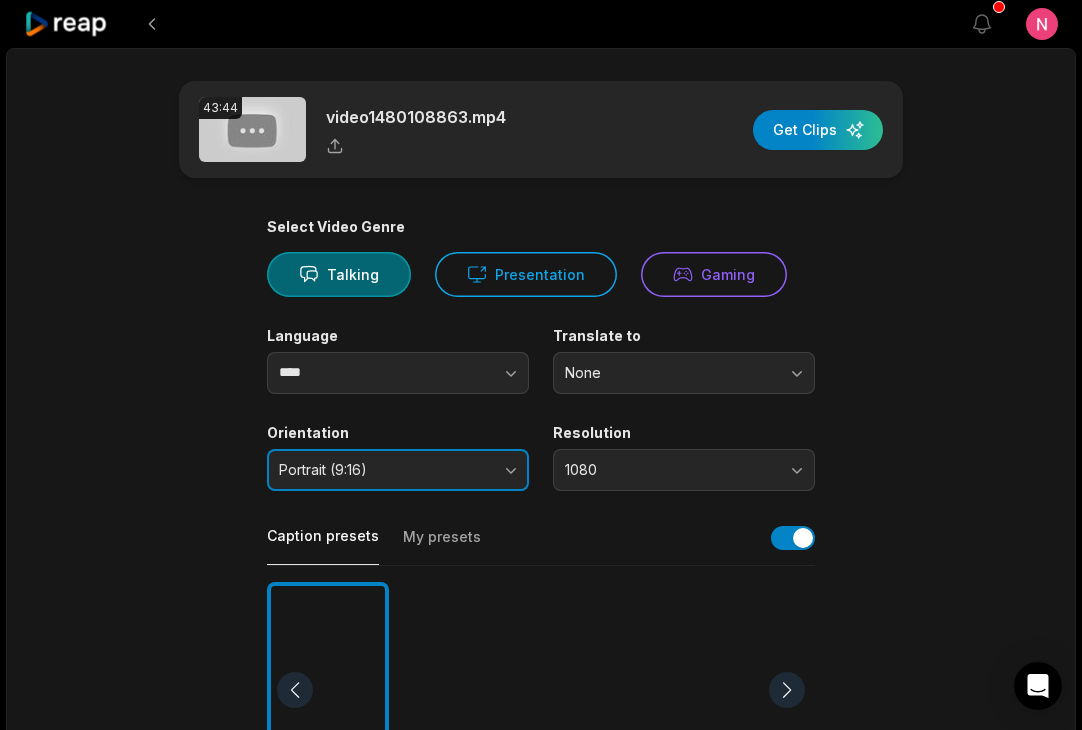 click on "Portrait (9:16)" at bounding box center [384, 470] 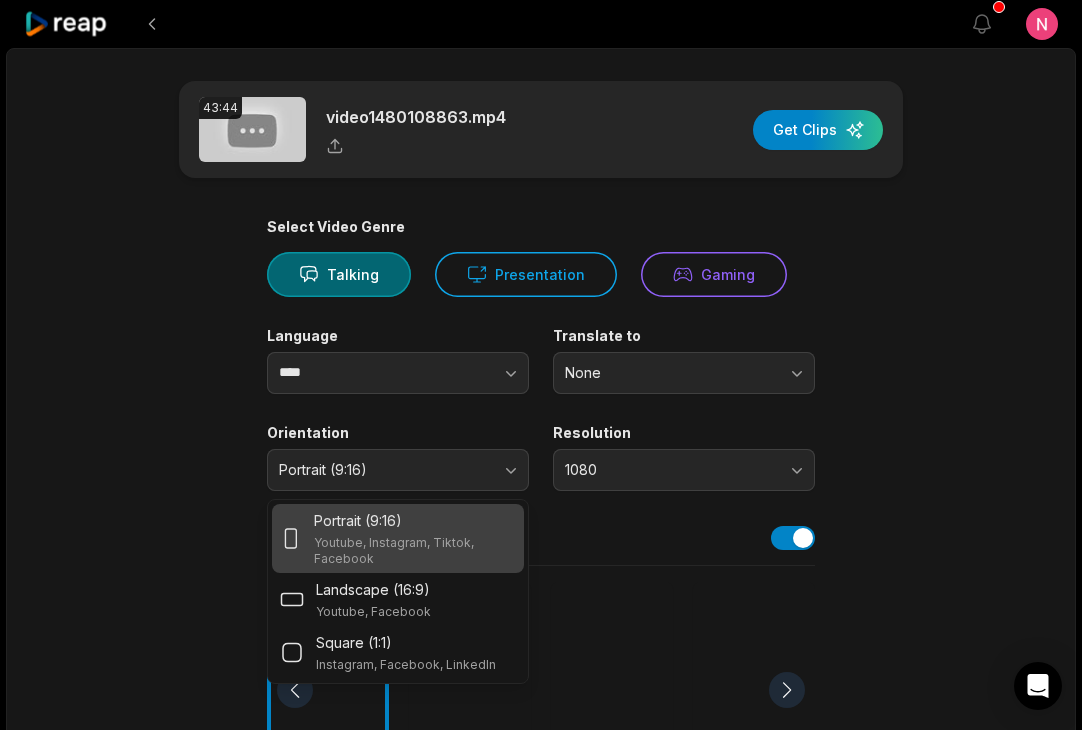 click on "Youtube, Instagram, Tiktok, Facebook" at bounding box center [415, 551] 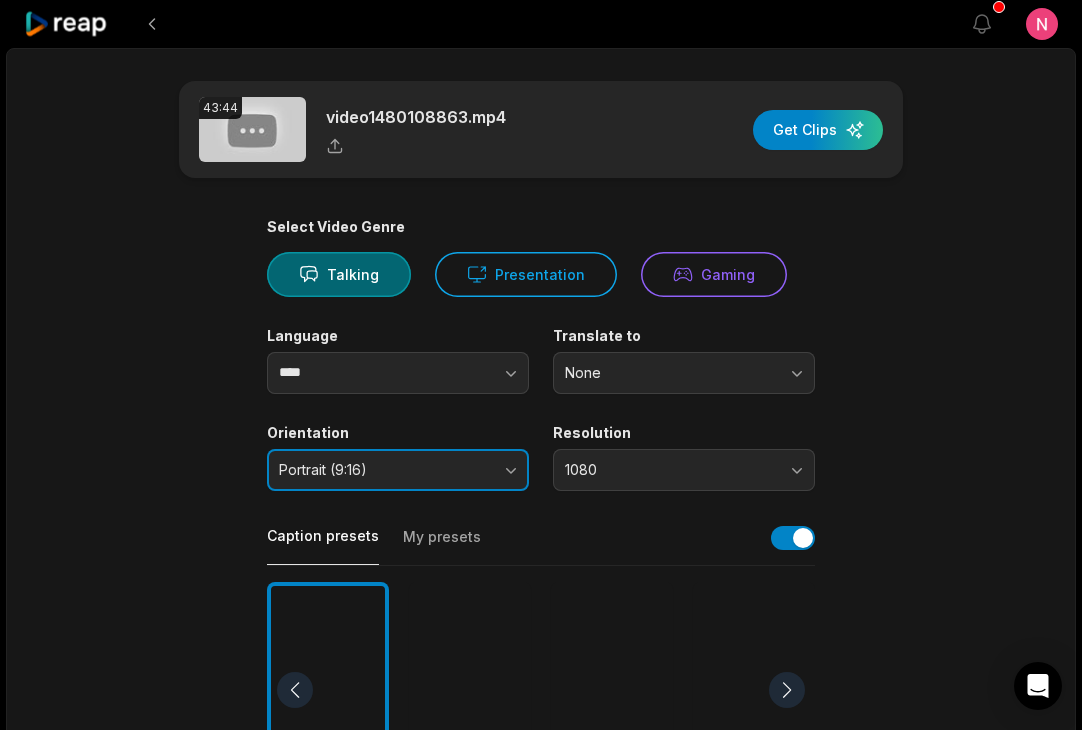 click on "Portrait (9:16)" at bounding box center (384, 470) 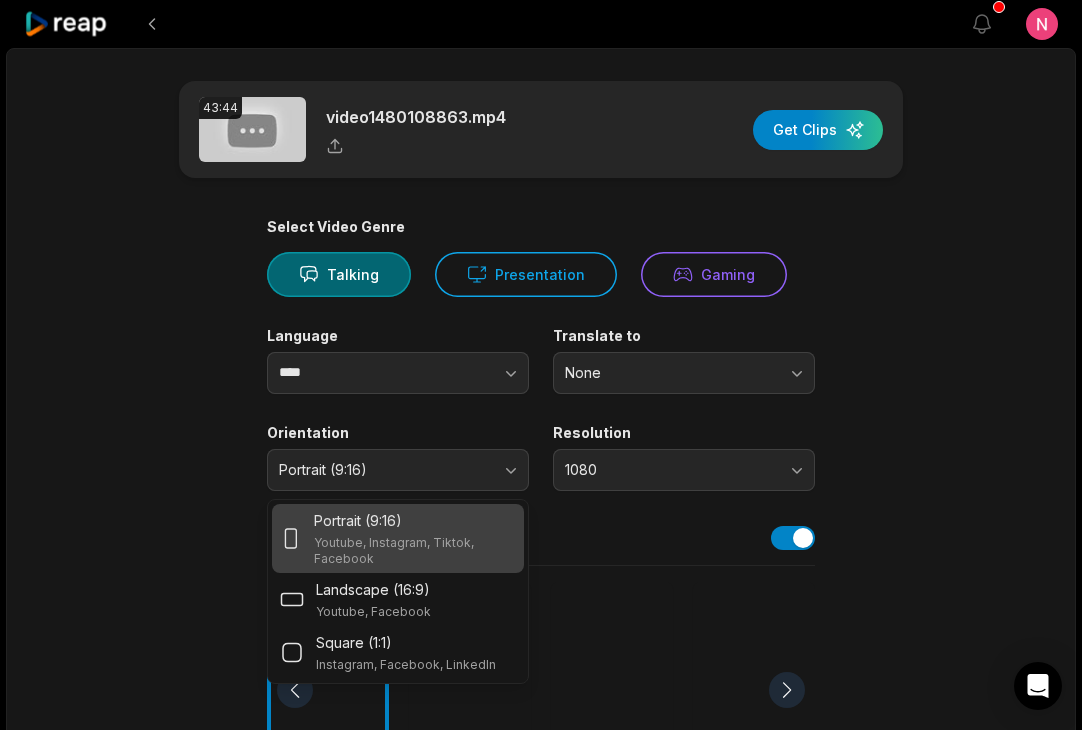 click 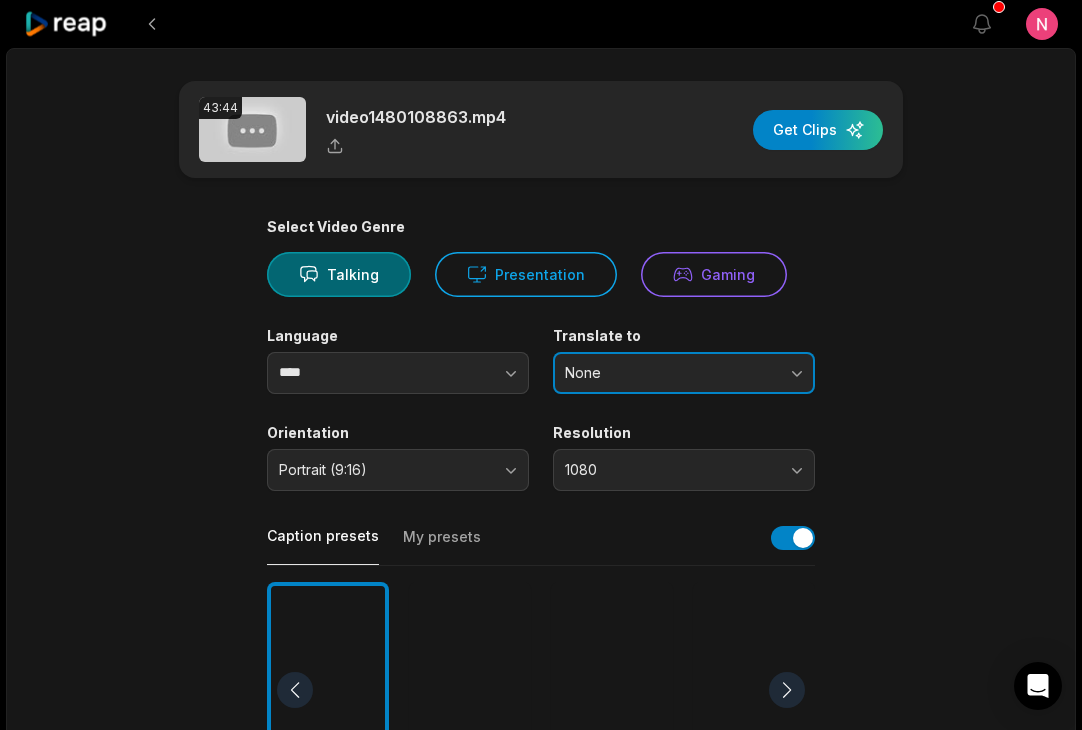 click on "None" at bounding box center [684, 373] 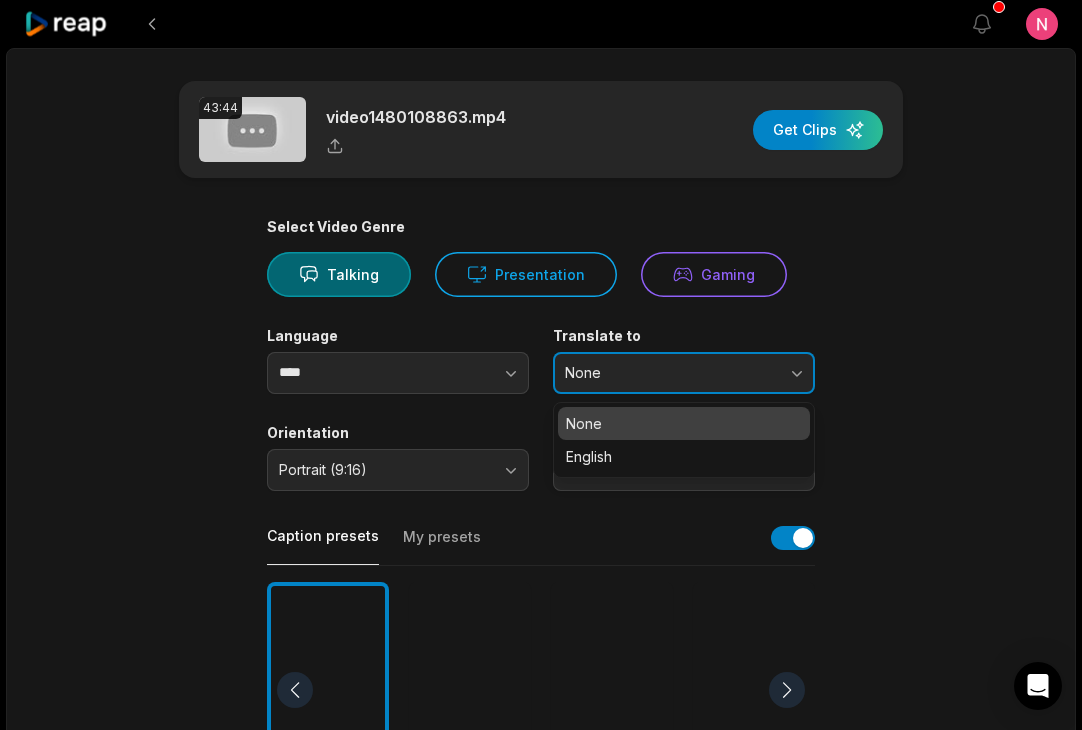 click on "None" at bounding box center (684, 373) 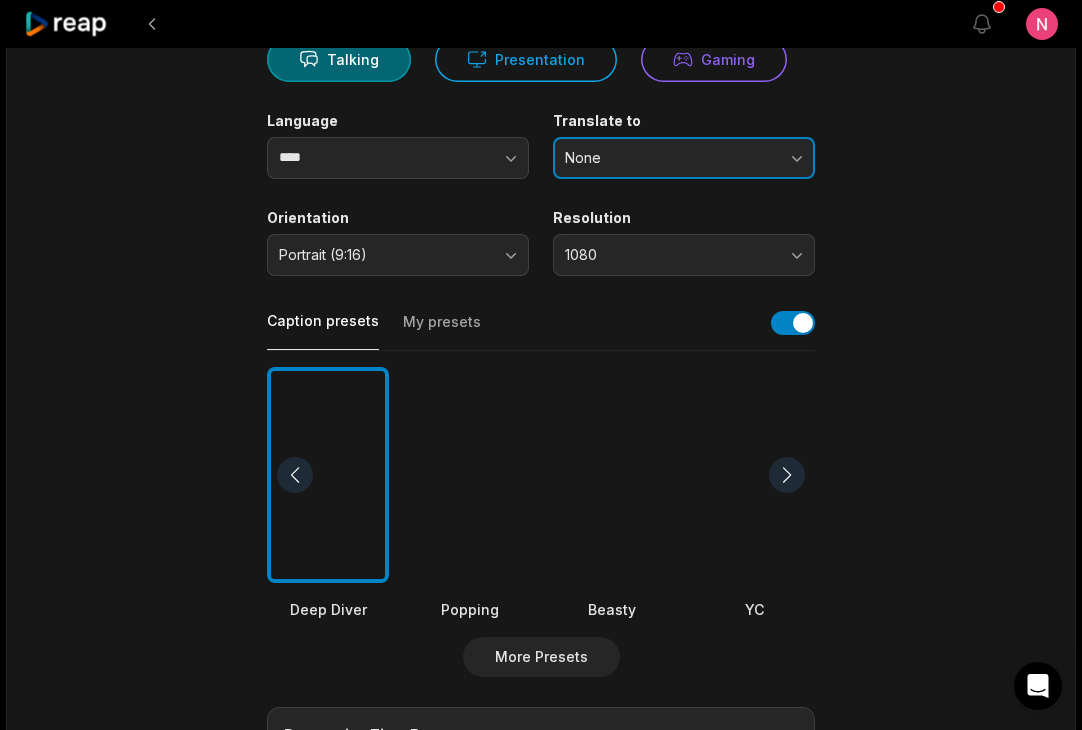 scroll, scrollTop: 210, scrollLeft: 0, axis: vertical 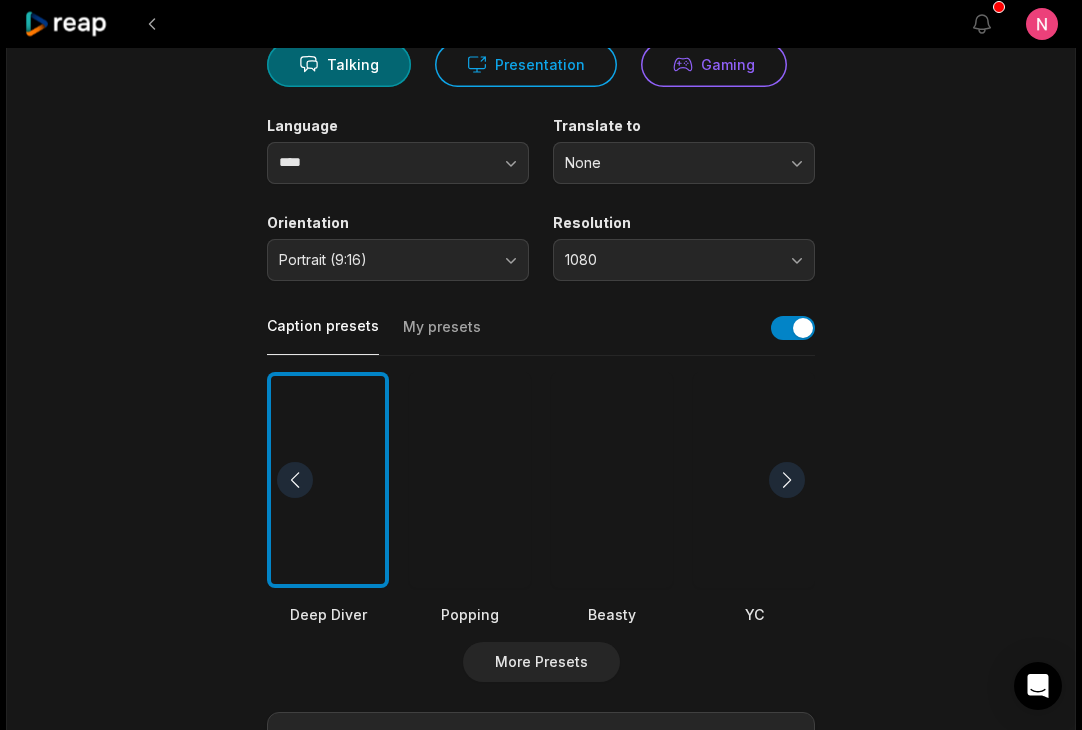 click at bounding box center (787, 480) 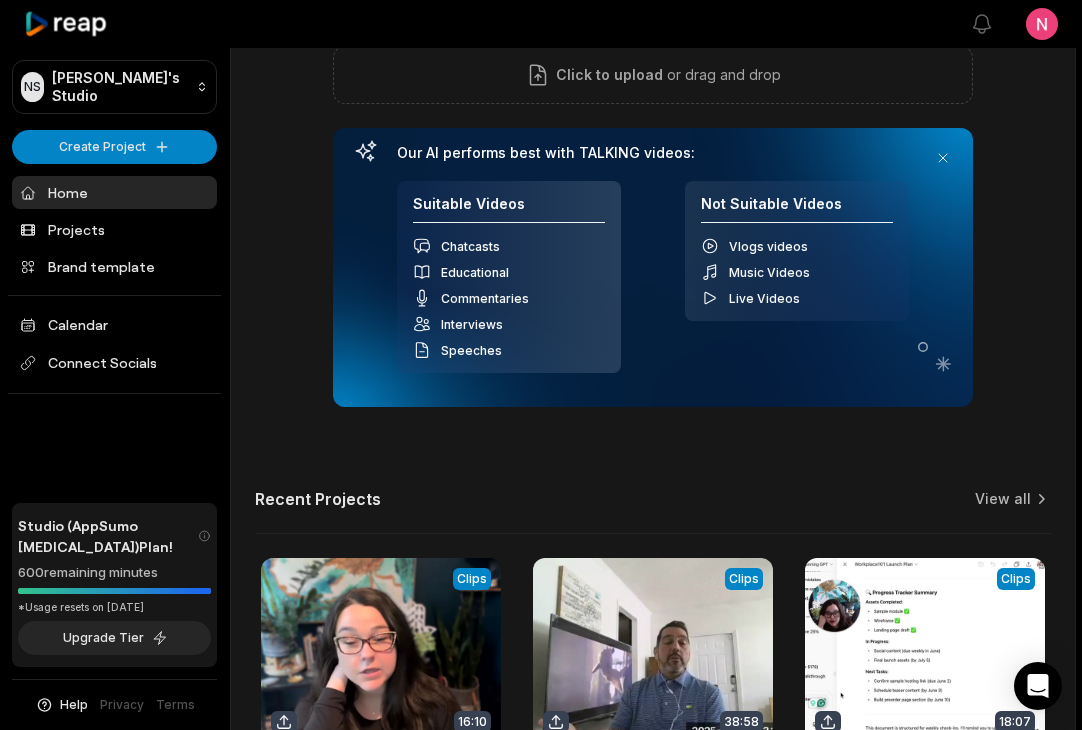scroll, scrollTop: 0, scrollLeft: 0, axis: both 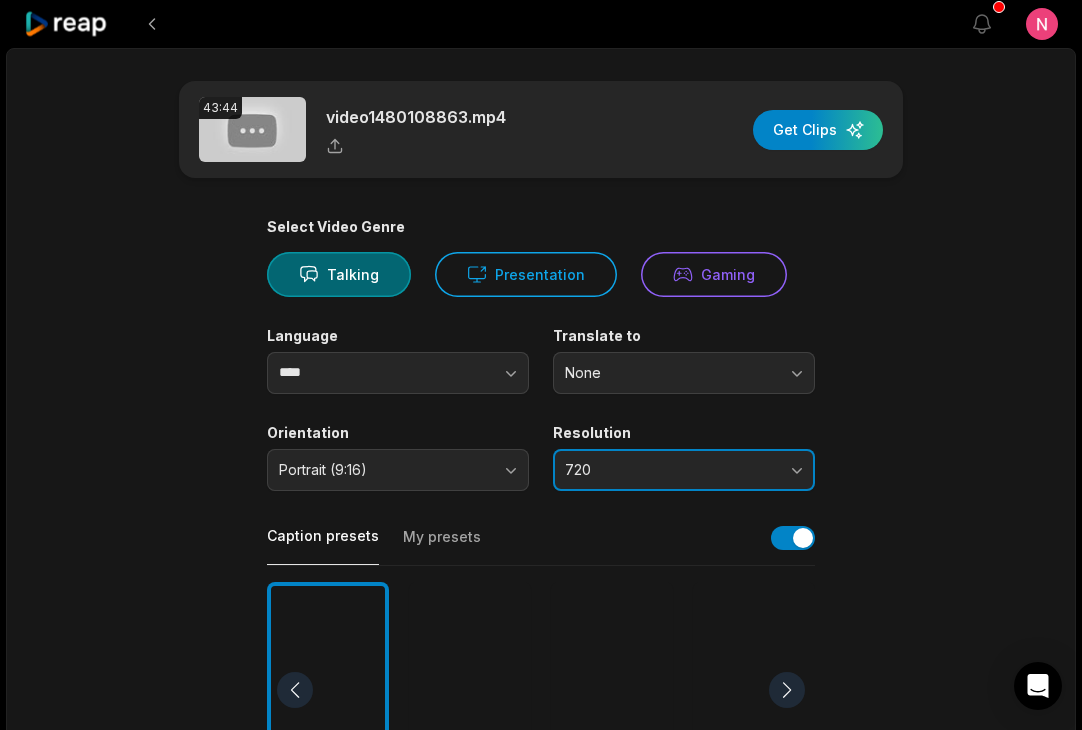 click on "720" at bounding box center (670, 470) 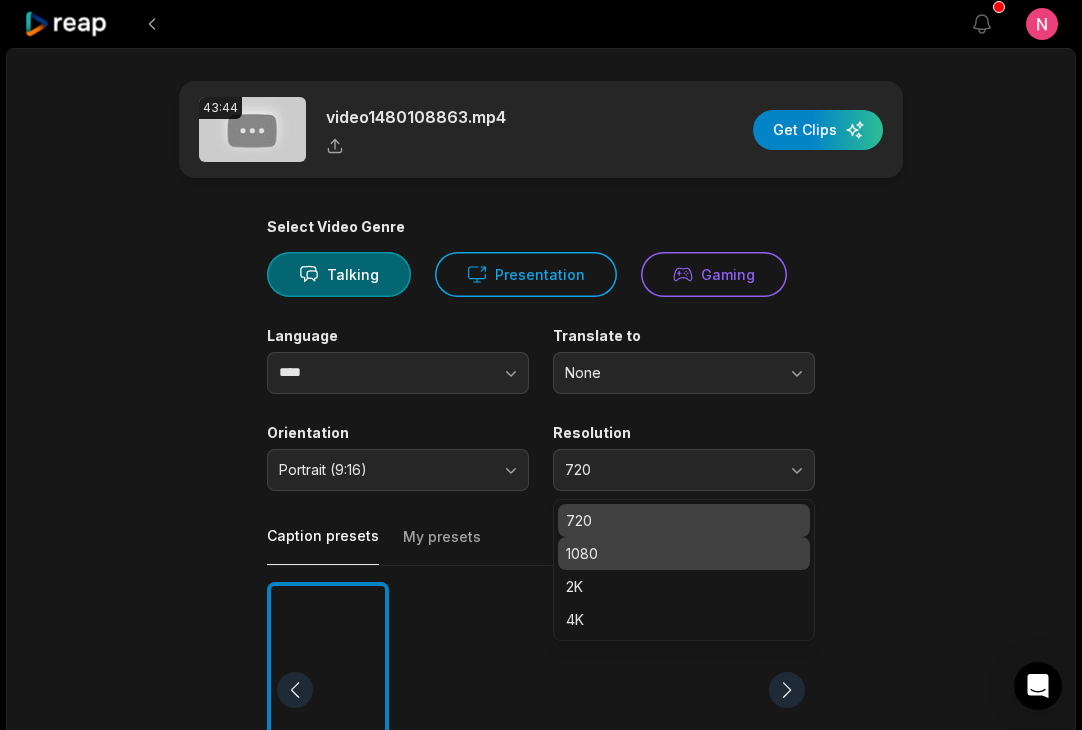 click on "1080" at bounding box center (684, 553) 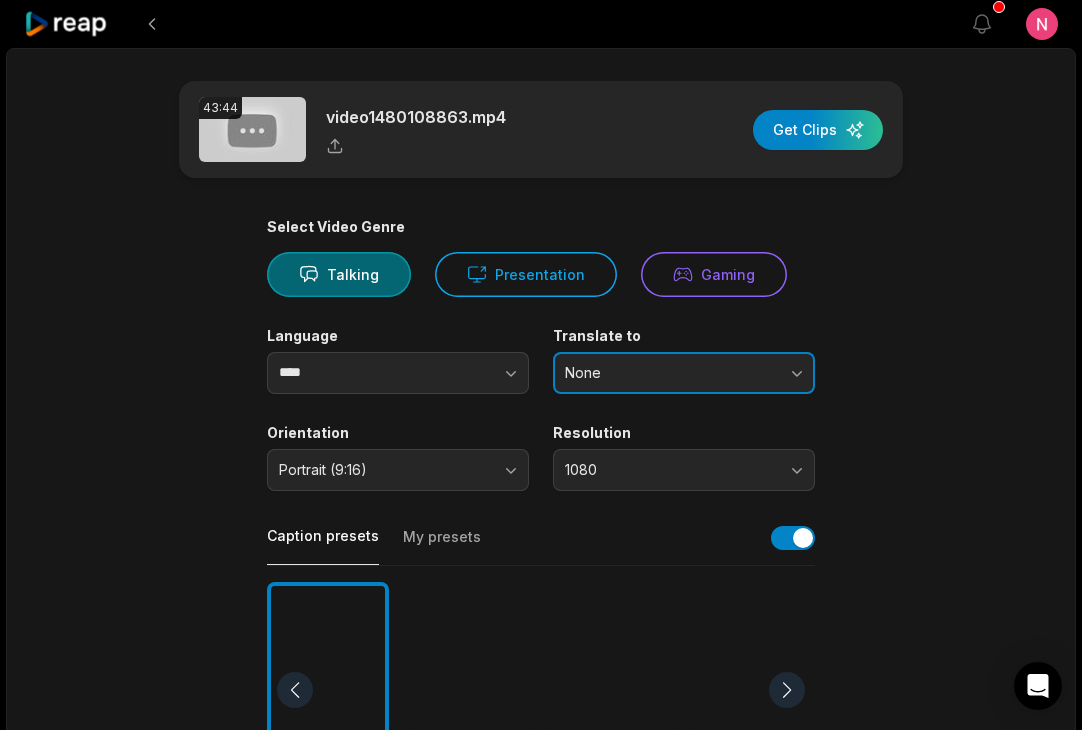 click on "None" at bounding box center (670, 373) 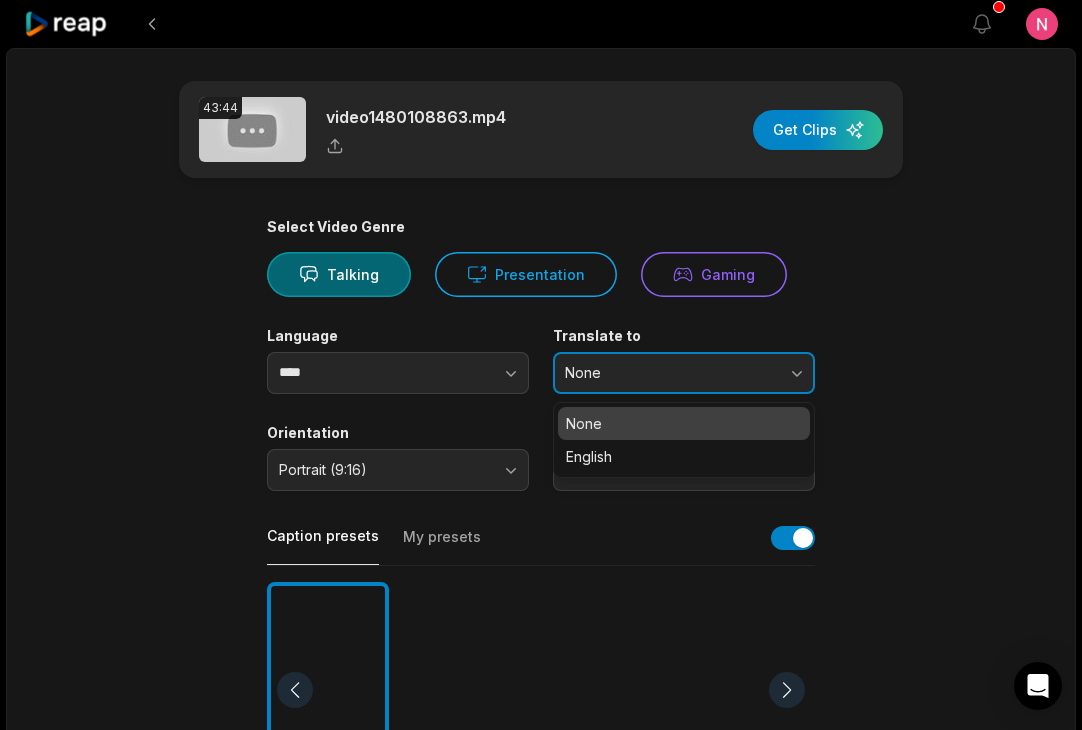 click on "None" at bounding box center (670, 373) 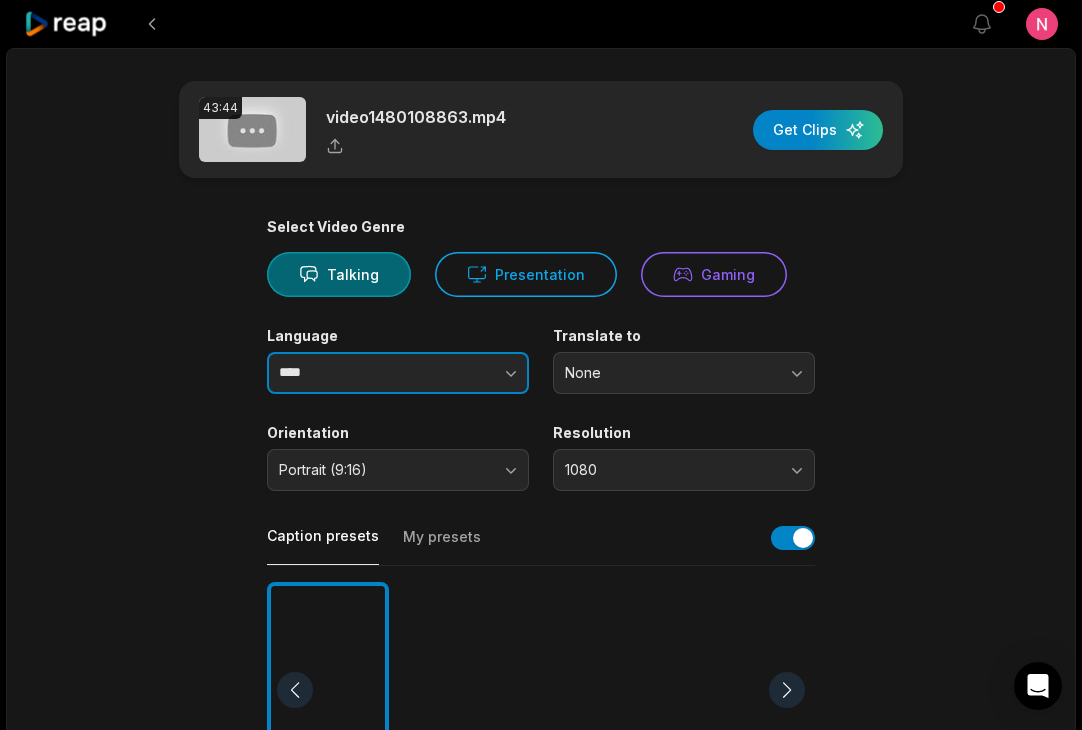 click on "****" at bounding box center [398, 373] 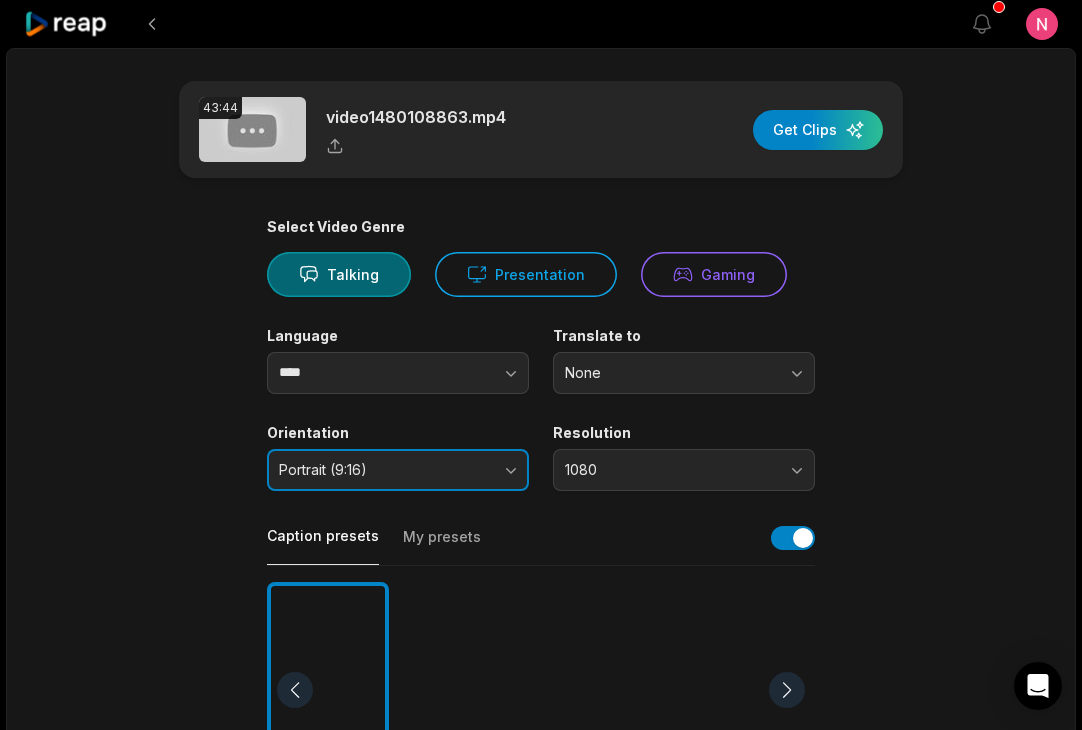 click on "Portrait (9:16)" at bounding box center (384, 470) 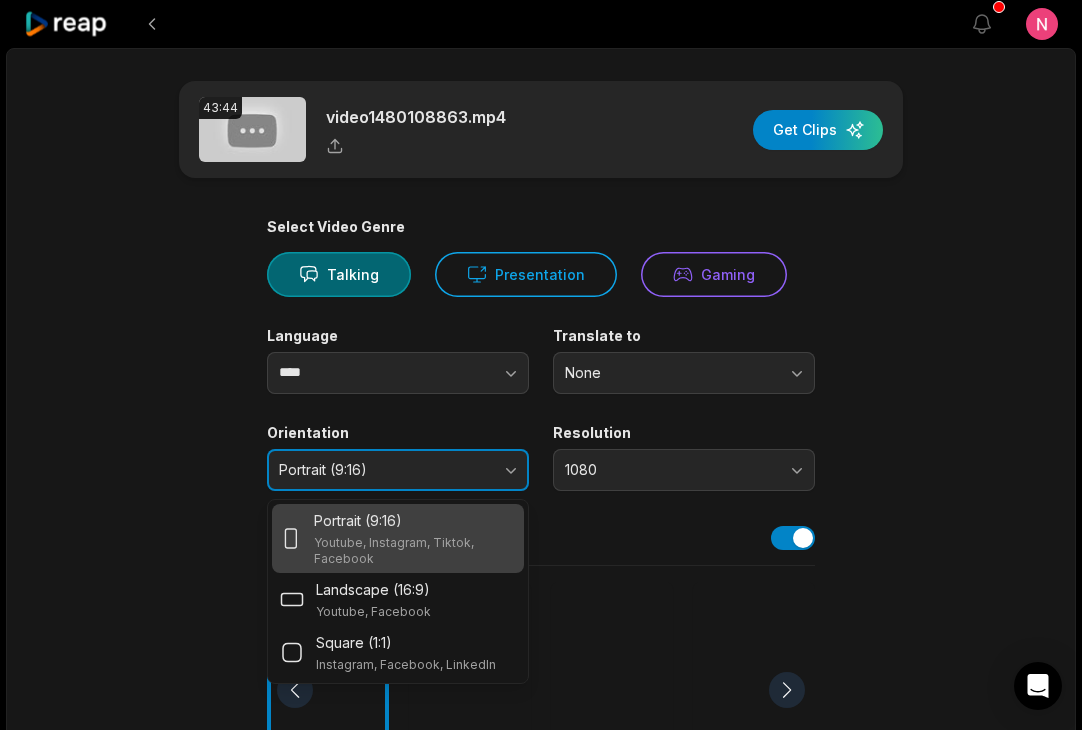 click on "Portrait (9:16)" at bounding box center [384, 470] 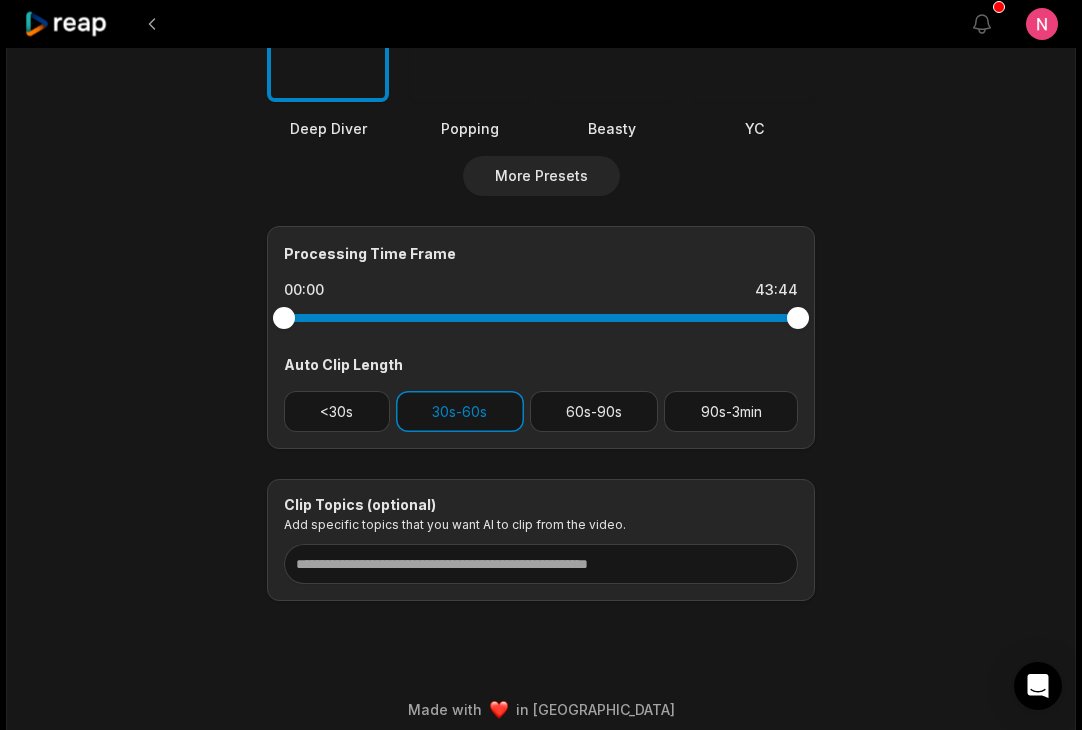 scroll, scrollTop: 700, scrollLeft: 0, axis: vertical 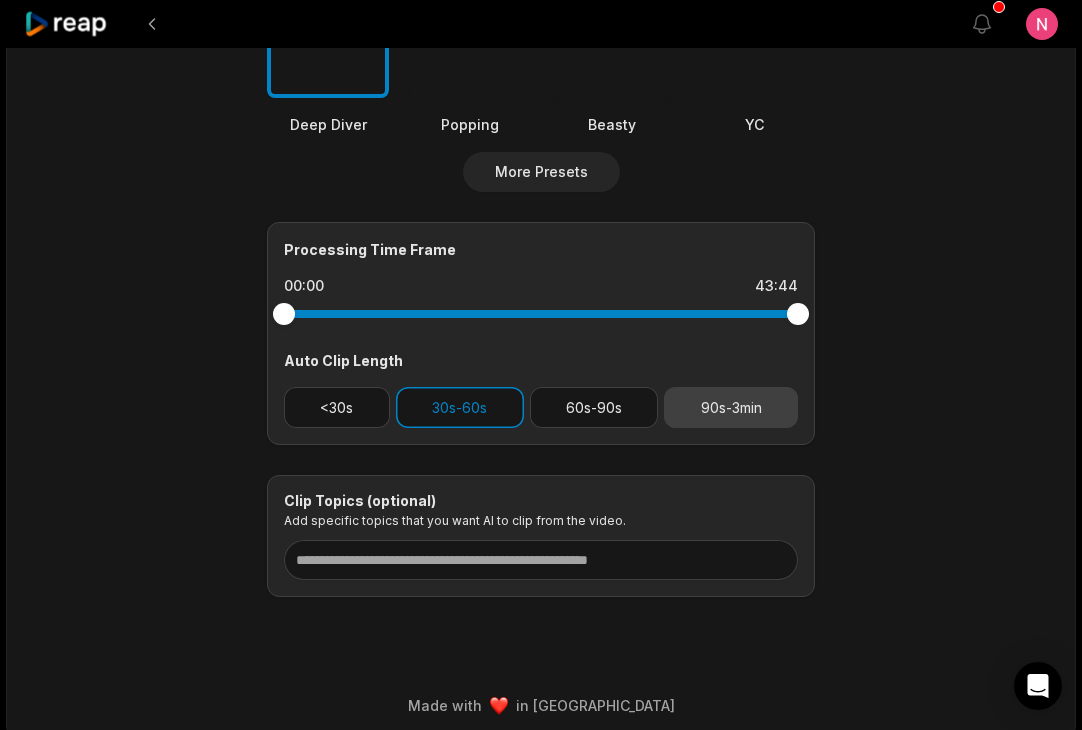 click on "90s-3min" at bounding box center [731, 407] 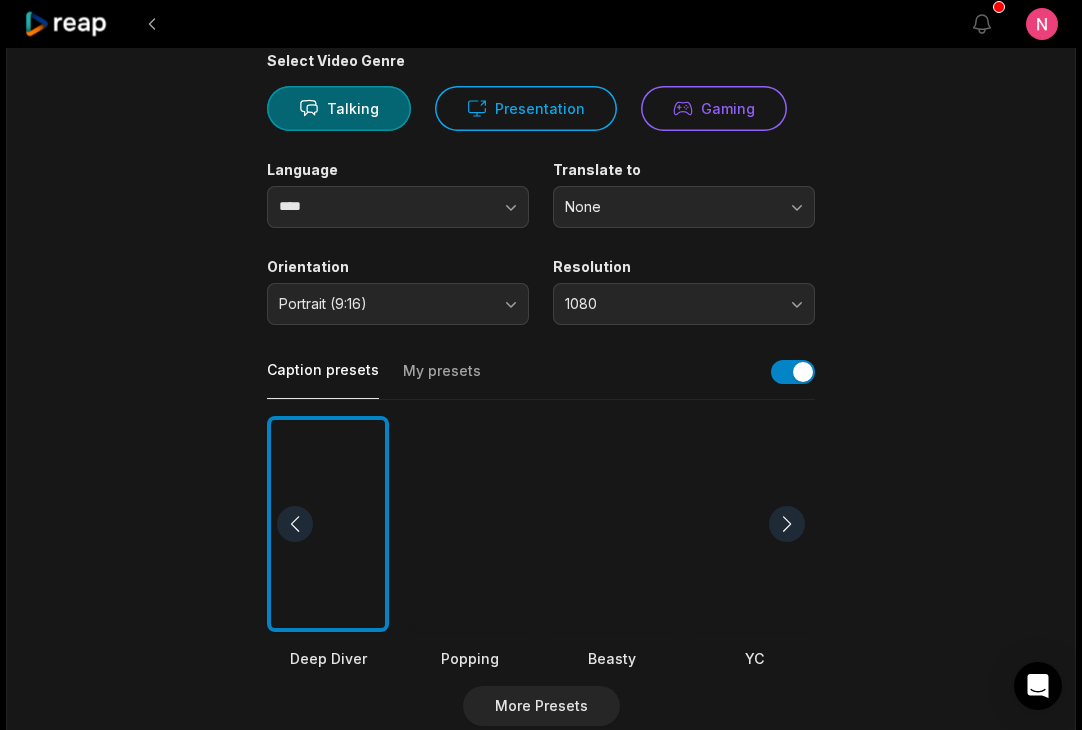 scroll, scrollTop: 0, scrollLeft: 0, axis: both 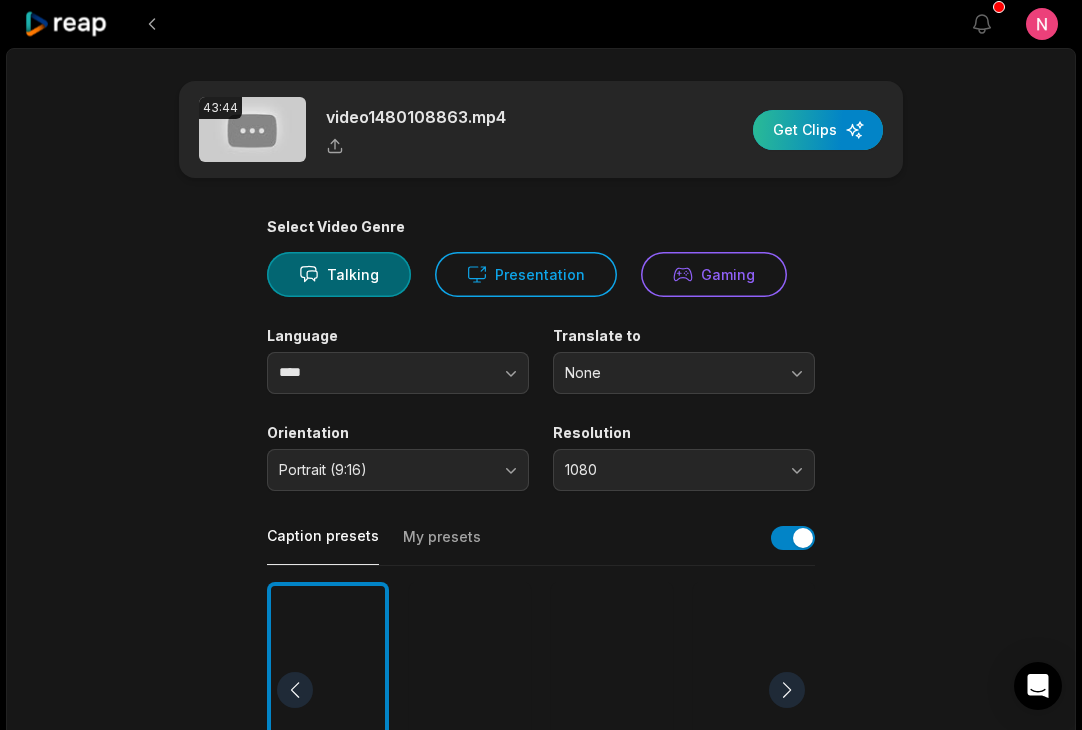 click at bounding box center [818, 130] 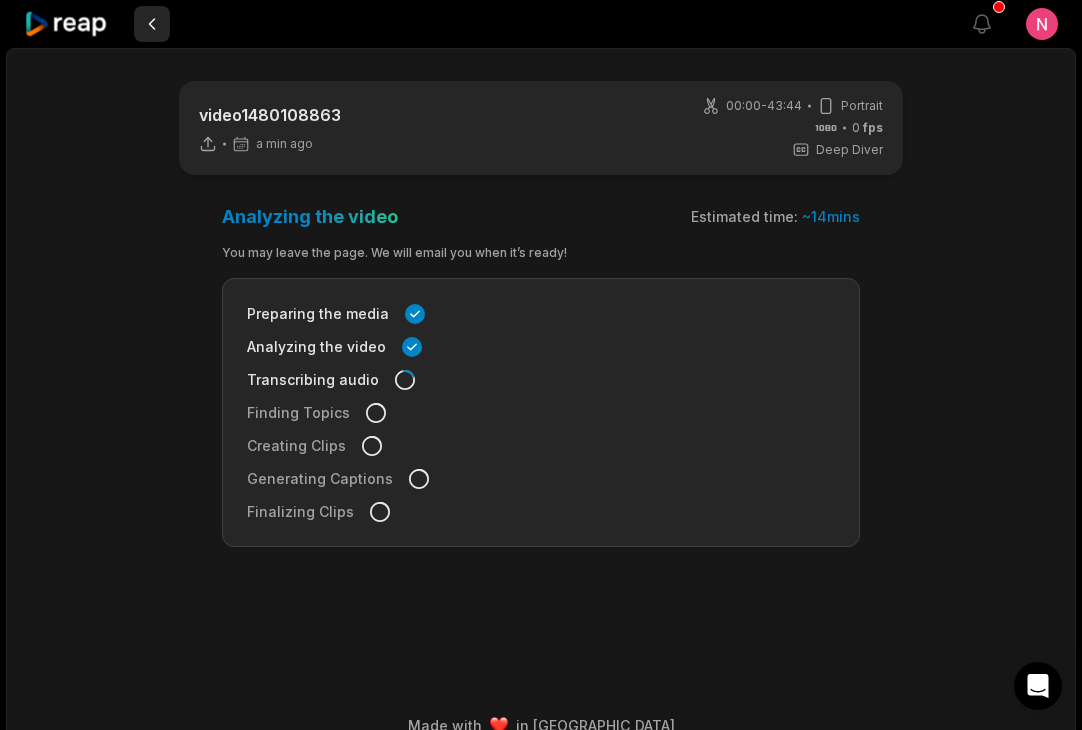 click at bounding box center (152, 24) 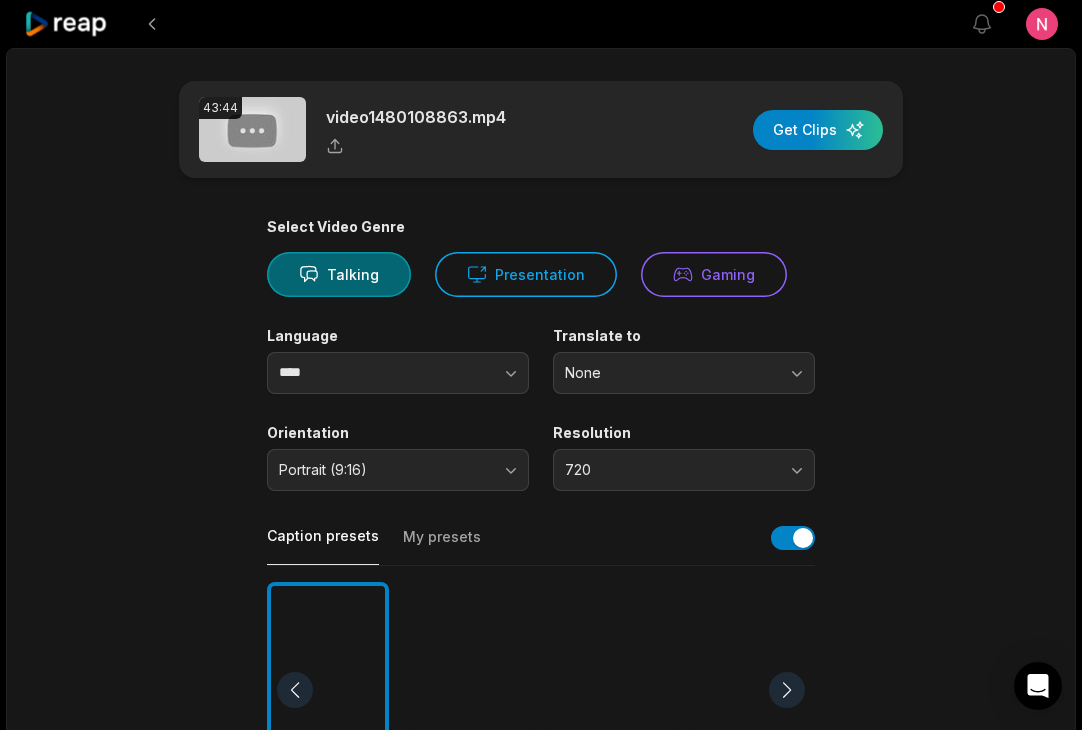 click 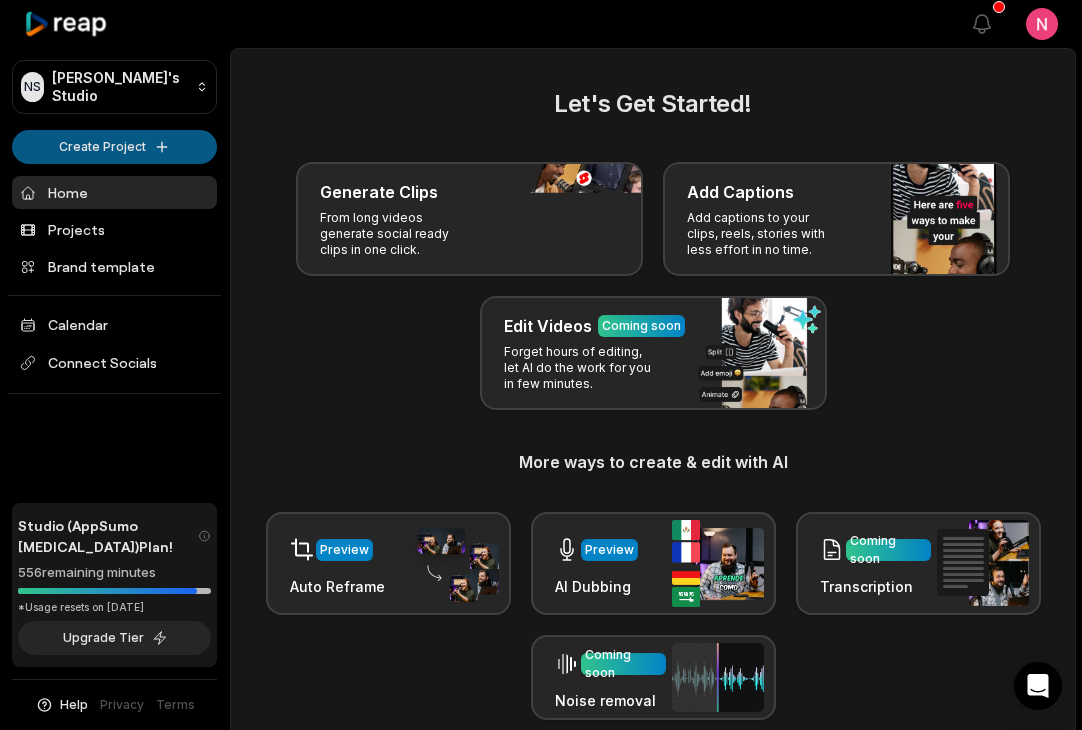 click on "NS Nicole's Studio Create Project Home Projects Brand template Calendar Connect Socials Studio (AppSumo T3)  Plan! 556  remaining minutes *Usage resets on August 2, 2025 Upgrade Tier Help Privacy Terms Open sidebar View notifications Open user menu   Let's Get Started! Generate Clips From long videos generate social ready clips in one click. Add Captions Add captions to your clips, reels, stories with less effort in no time. Edit Videos Coming soon Forget hours of editing, let AI do the work for you in few minutes. More ways to create & edit with AI Preview Auto Reframe Preview AI Dubbing Coming soon Transcription Coming soon Noise removal Recent Projects View all Processing Clips 43:44 video1480108863 Open options a minute ago View Clips Clips 16:10 video1589716466 Open options a month ago View Clips Clips 38:58 video1431441368 Open options a month ago View Clips Clips 18:07 From Chaos to Clarity Planning a Launch with AI GPT Demo Open options 2 months ago Made with   in San Francisco Create Post Save Idea" at bounding box center (541, 365) 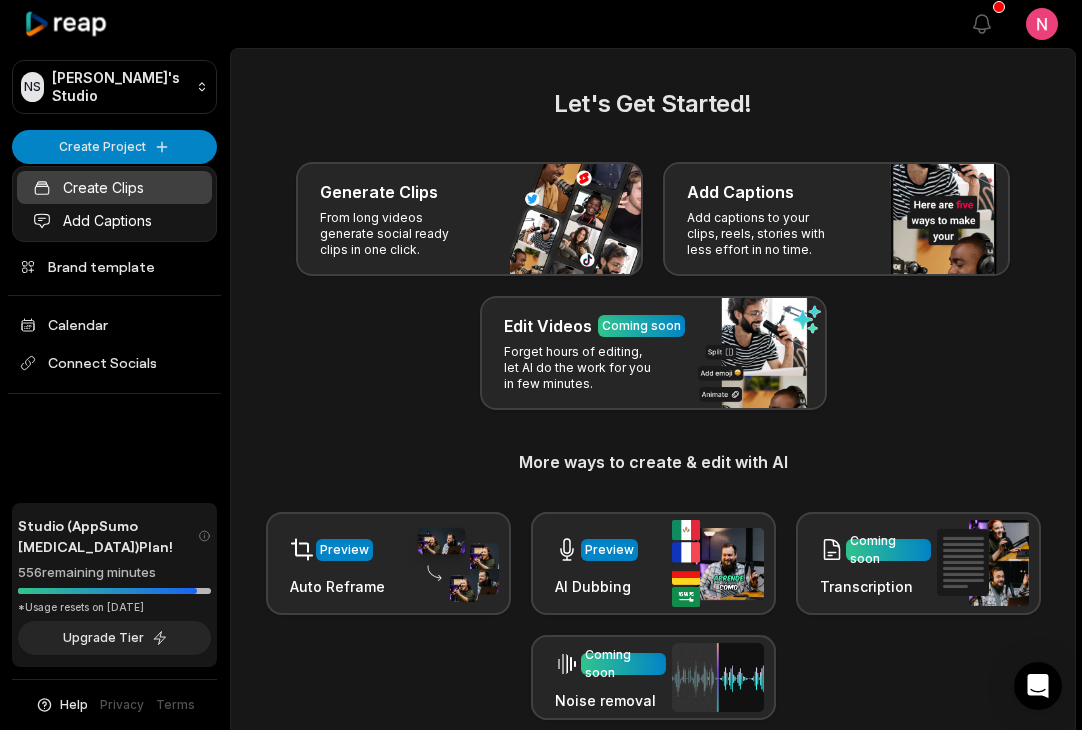 click on "Create Clips" at bounding box center (114, 187) 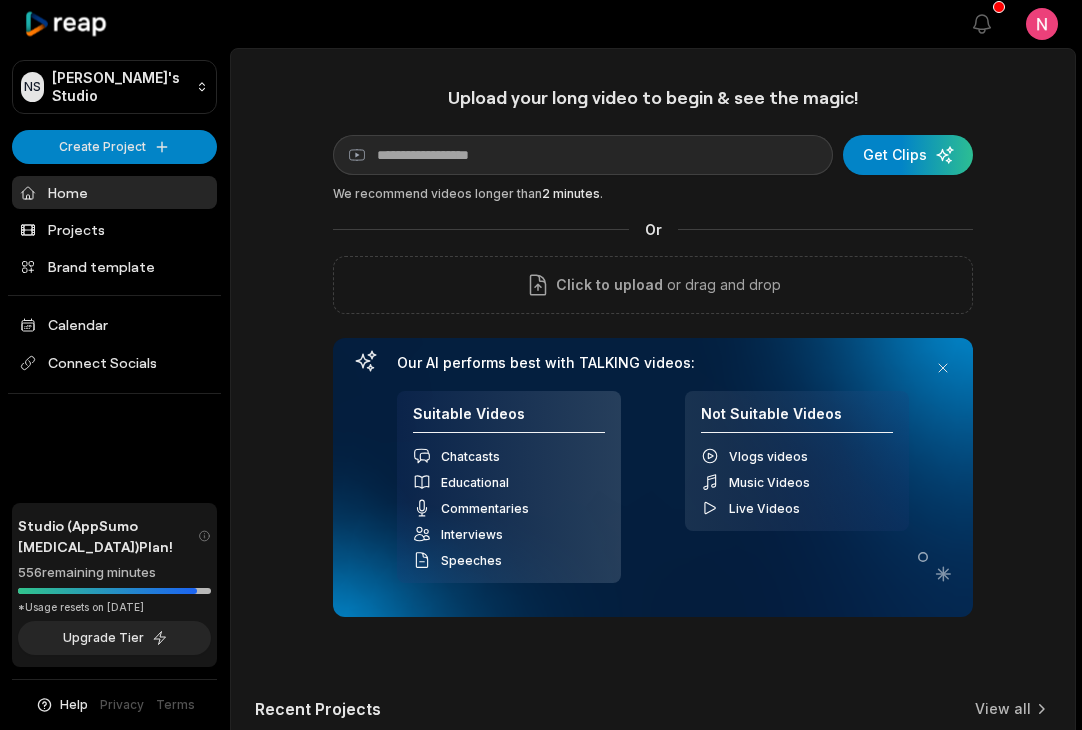 scroll, scrollTop: 0, scrollLeft: 0, axis: both 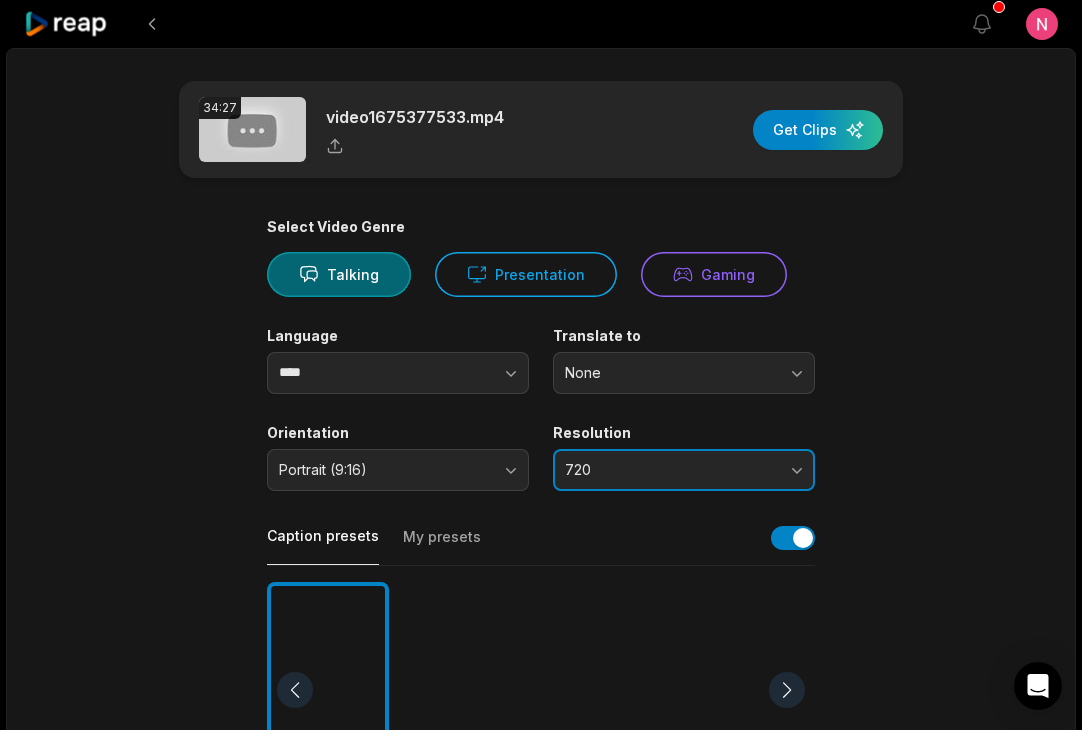 click on "720" at bounding box center (670, 470) 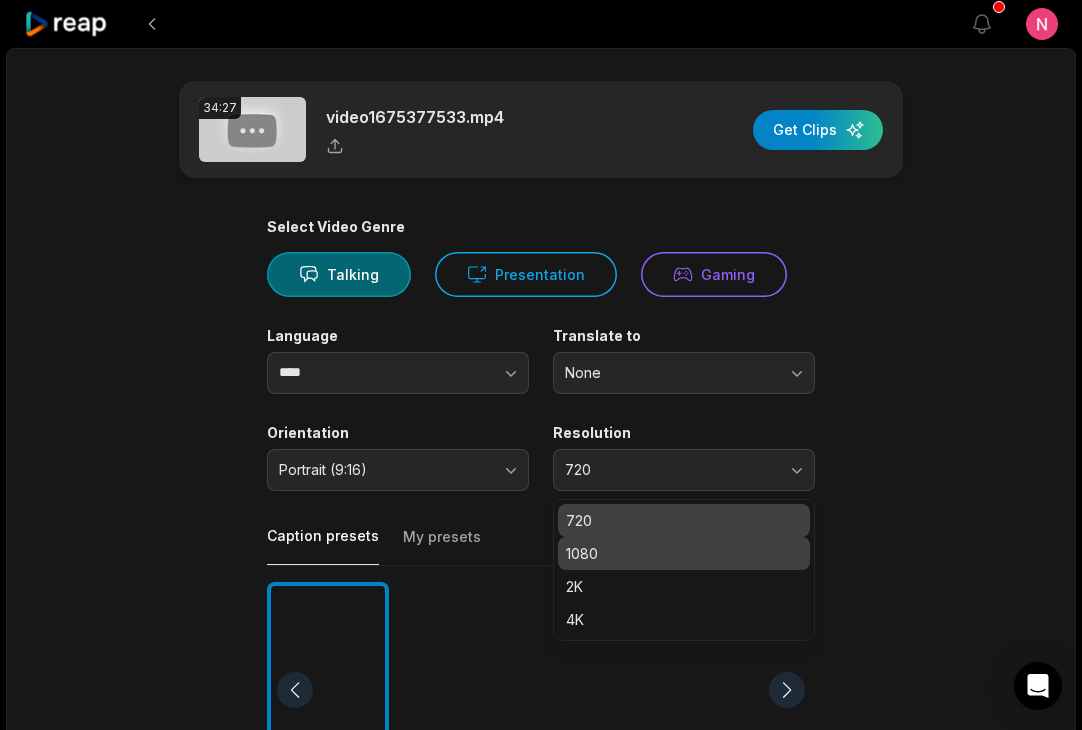 click on "1080" at bounding box center (684, 553) 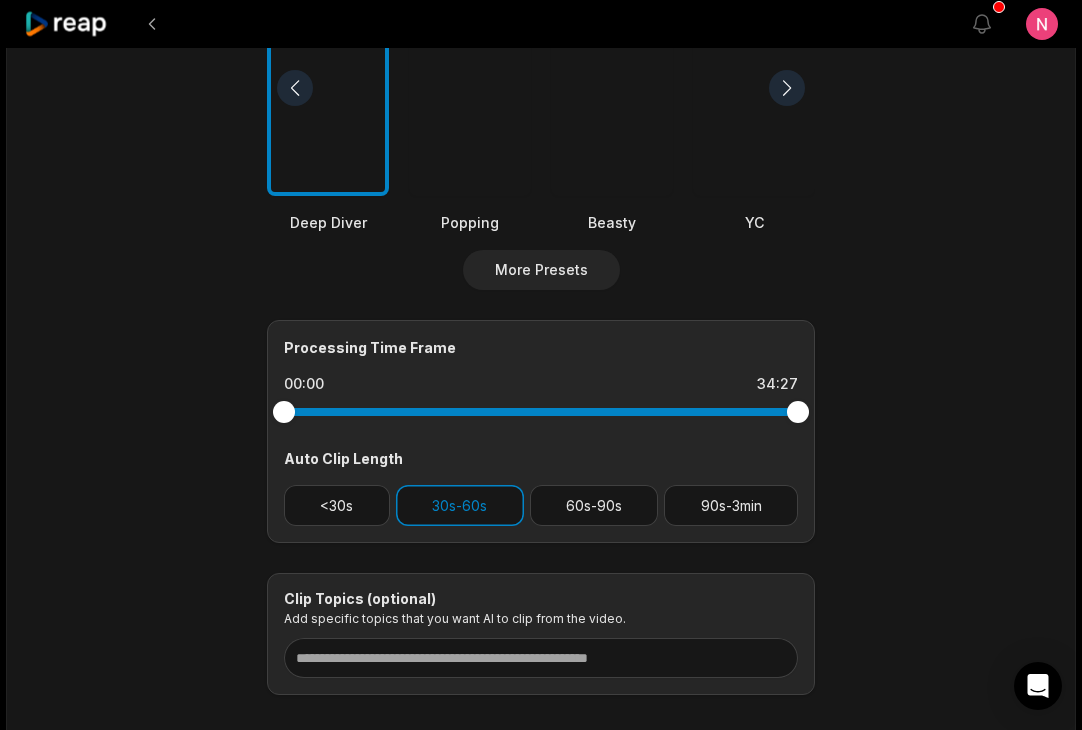 scroll, scrollTop: 613, scrollLeft: 0, axis: vertical 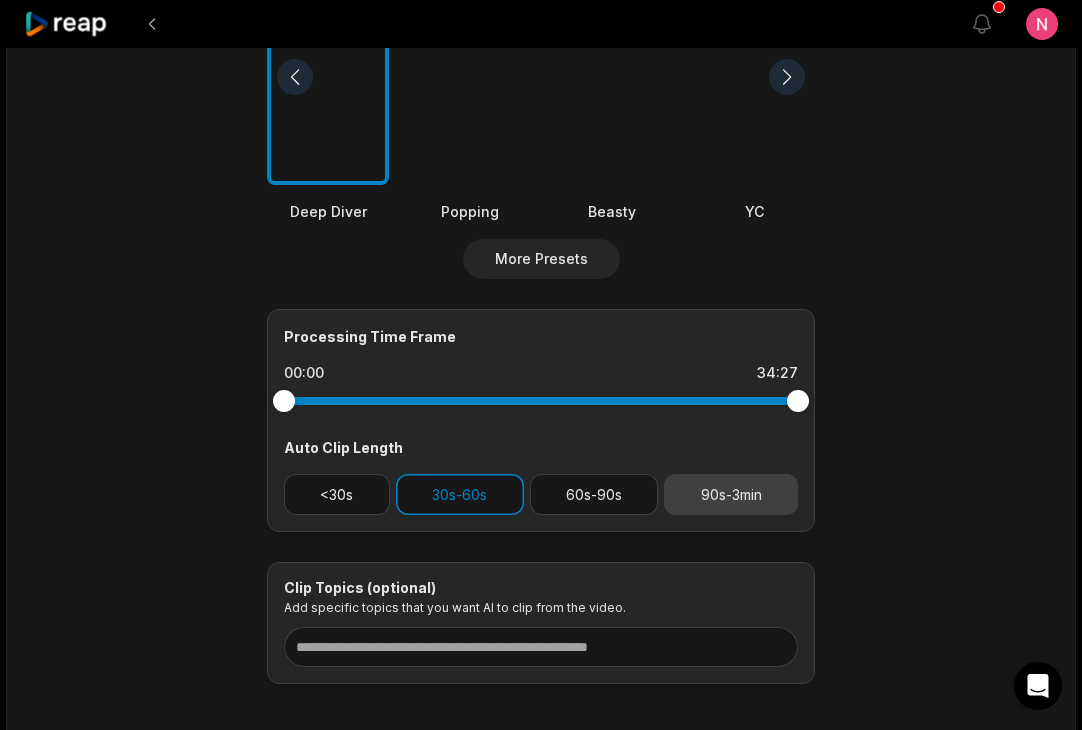 click on "90s-3min" at bounding box center (731, 494) 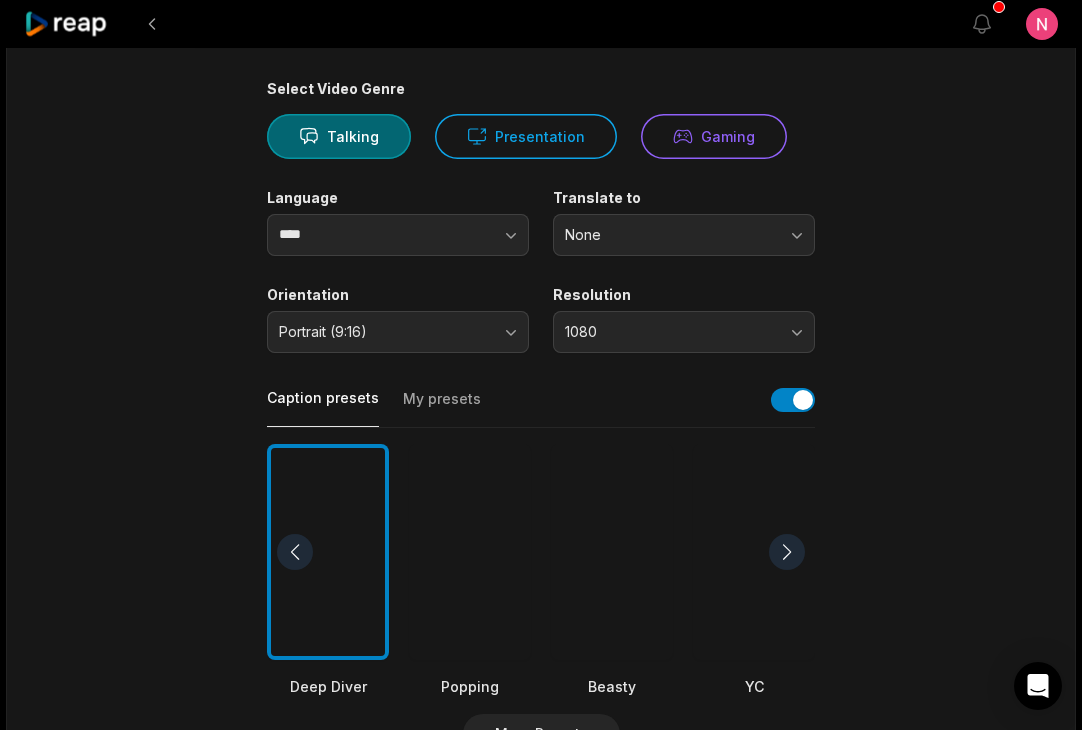 scroll, scrollTop: 0, scrollLeft: 0, axis: both 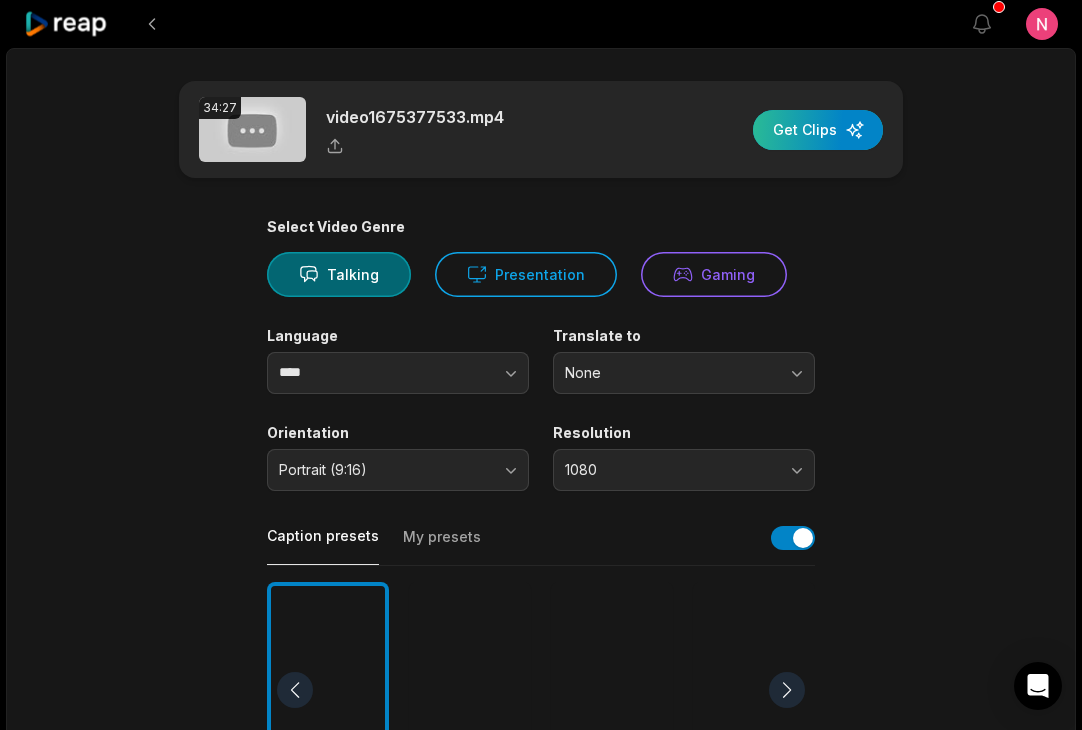 click at bounding box center [818, 130] 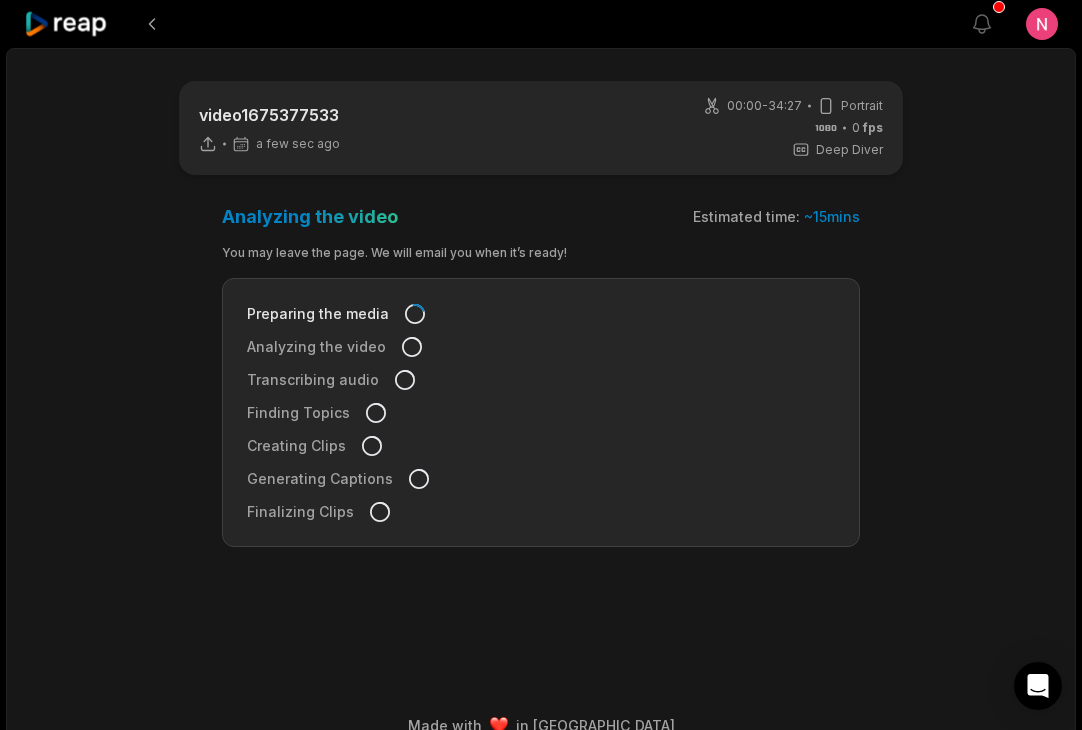 click 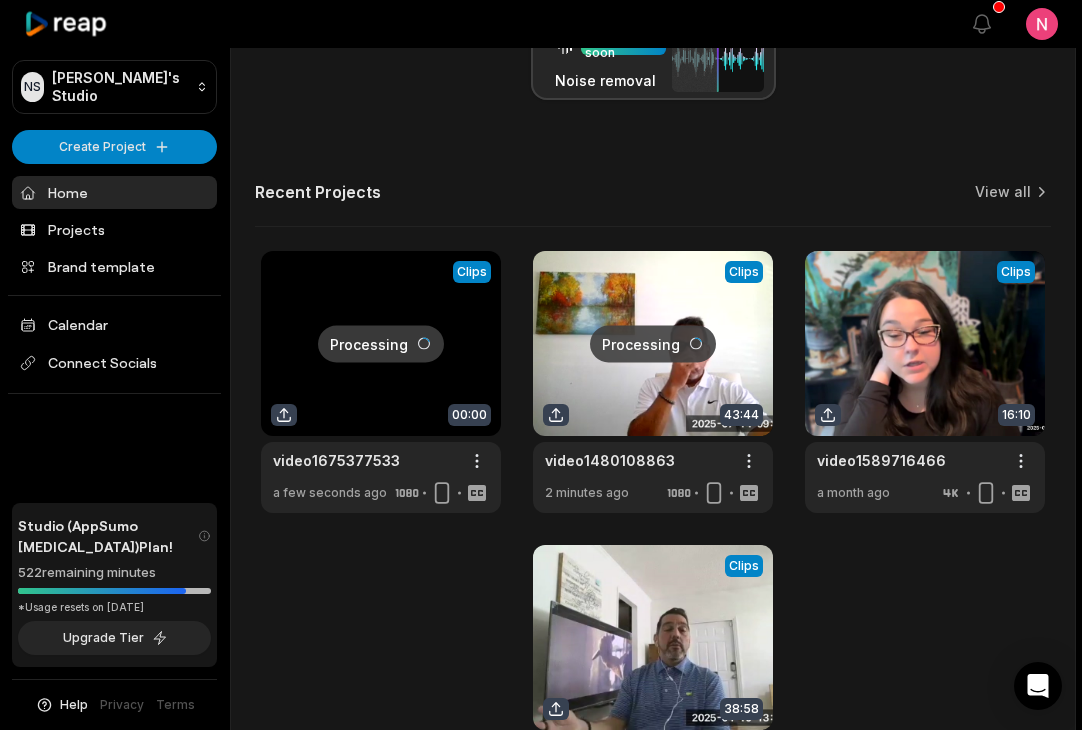 scroll, scrollTop: 624, scrollLeft: 0, axis: vertical 